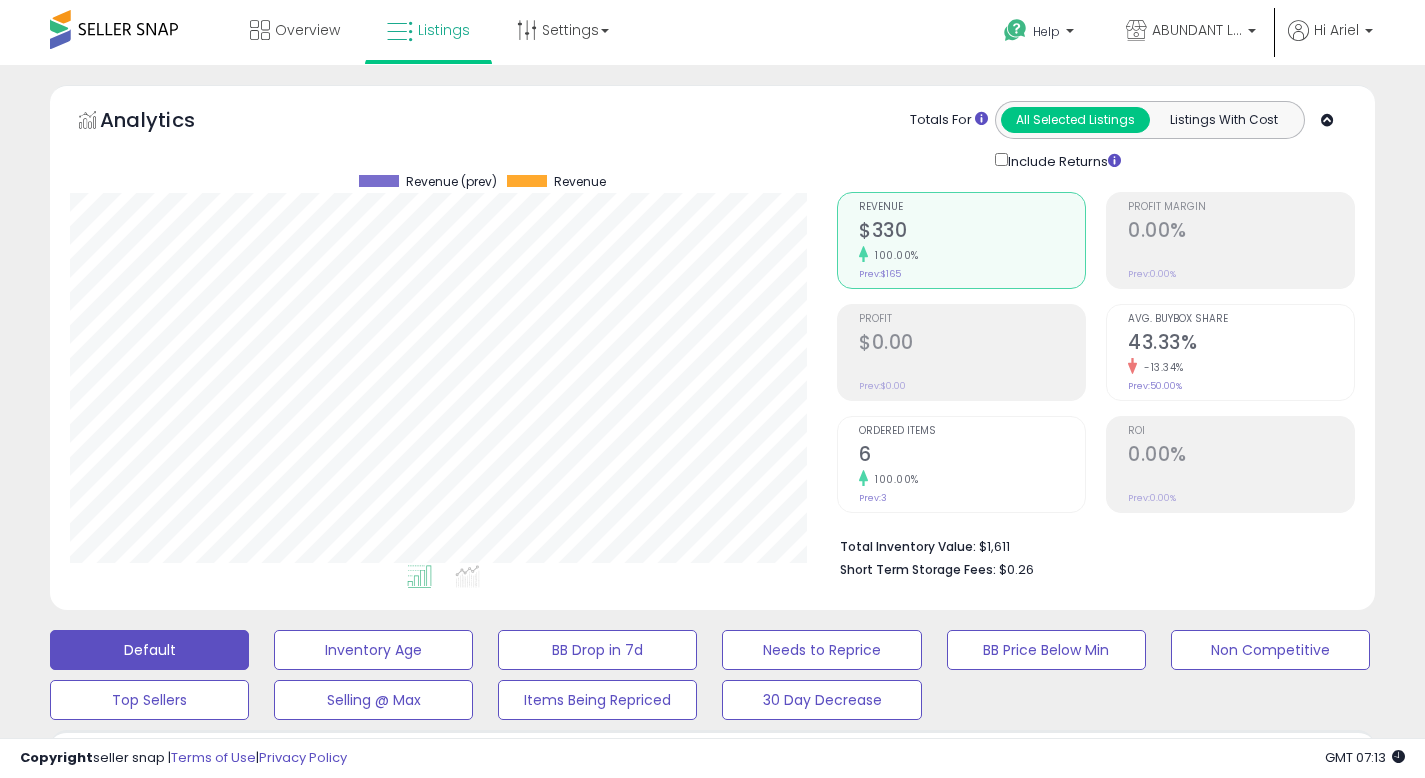 scroll, scrollTop: 867, scrollLeft: 0, axis: vertical 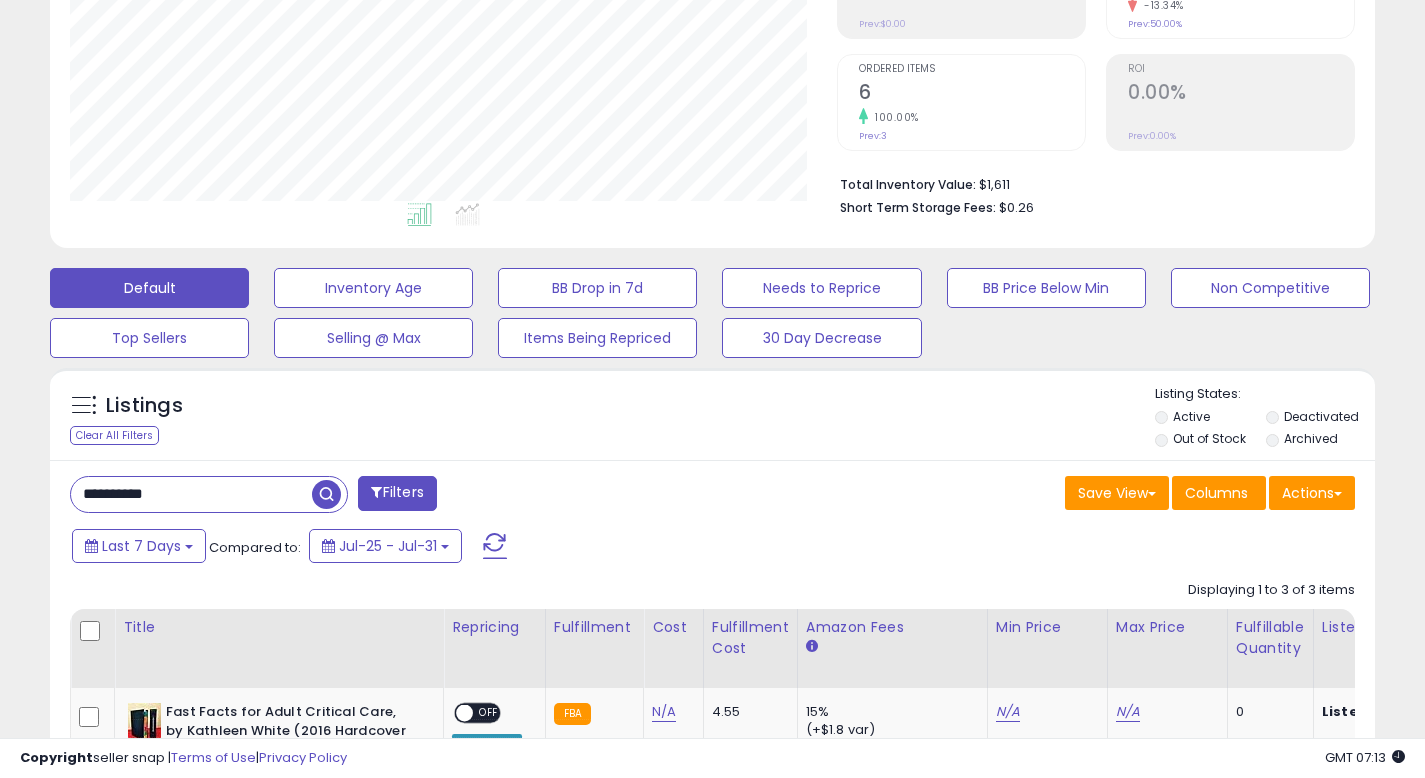 drag, startPoint x: 190, startPoint y: 492, endPoint x: 0, endPoint y: 498, distance: 190.09471 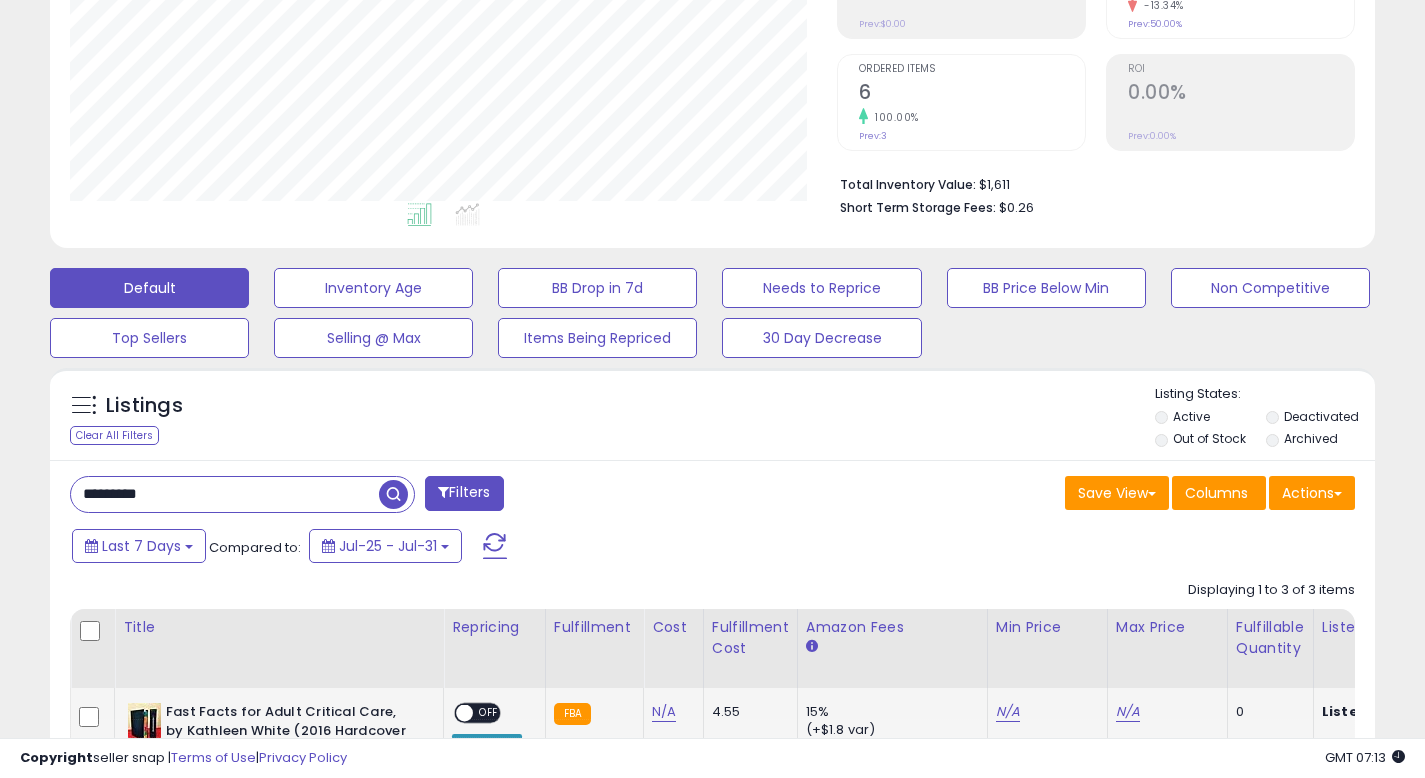type on "**********" 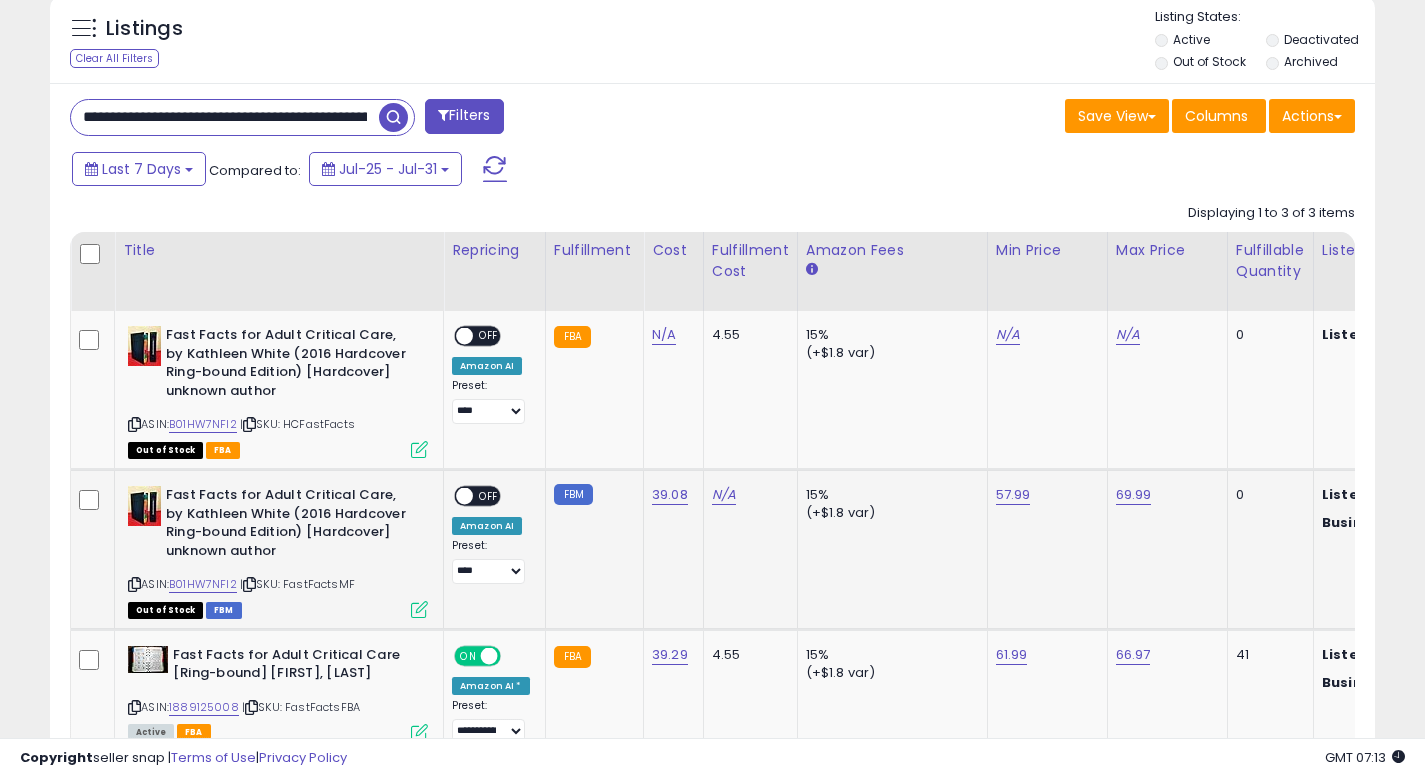scroll, scrollTop: 885, scrollLeft: 0, axis: vertical 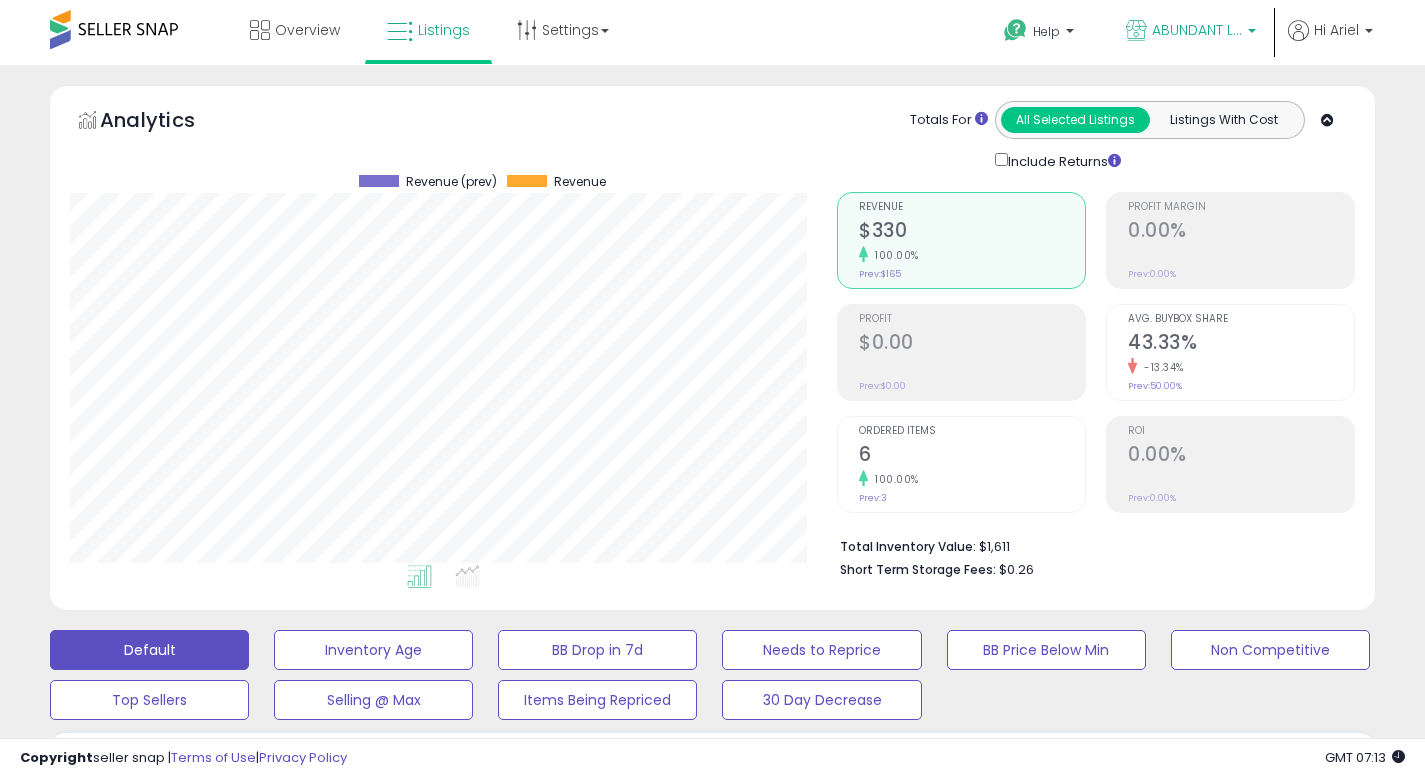 click on "ABUNDANT LiFE" at bounding box center (1191, 32) 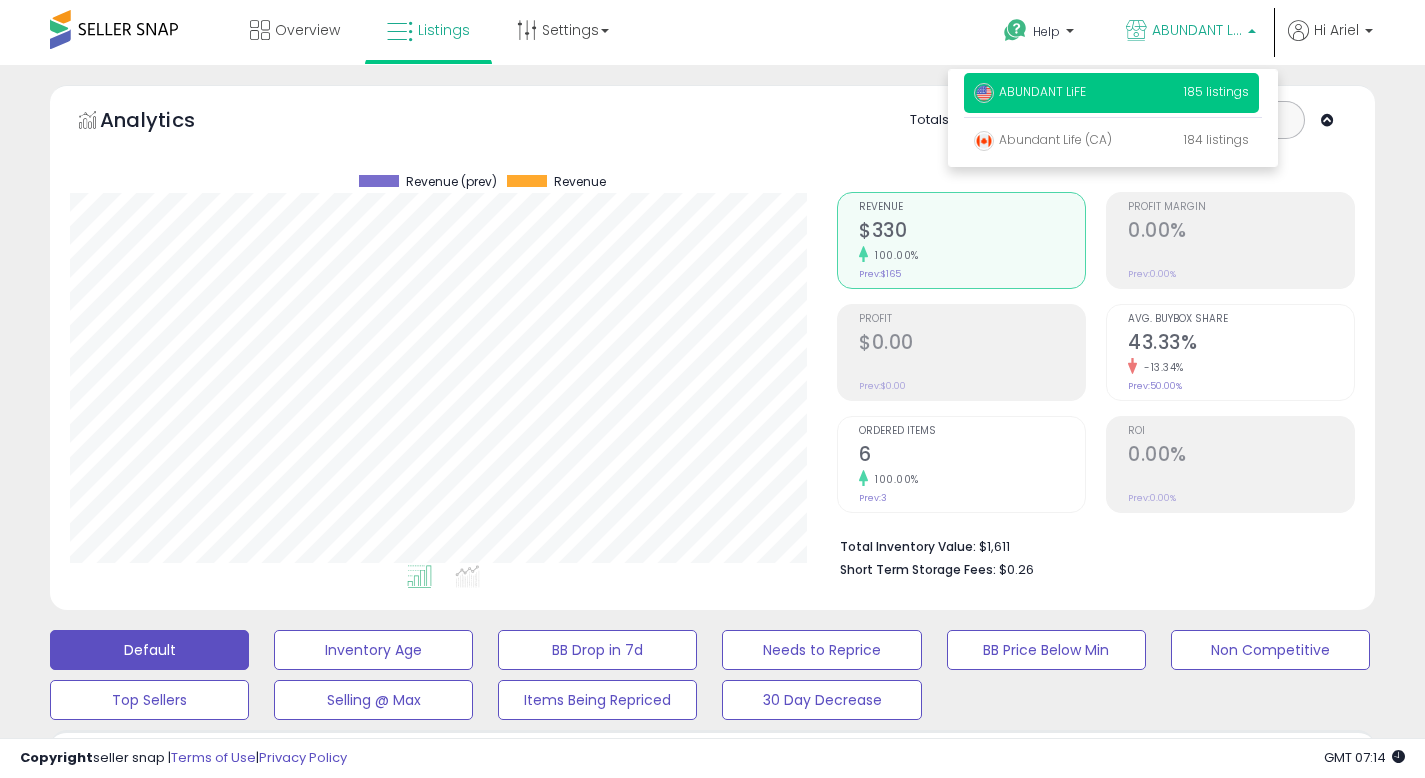 click on "ABUNDANT LiFE
185
listings" at bounding box center (1111, 93) 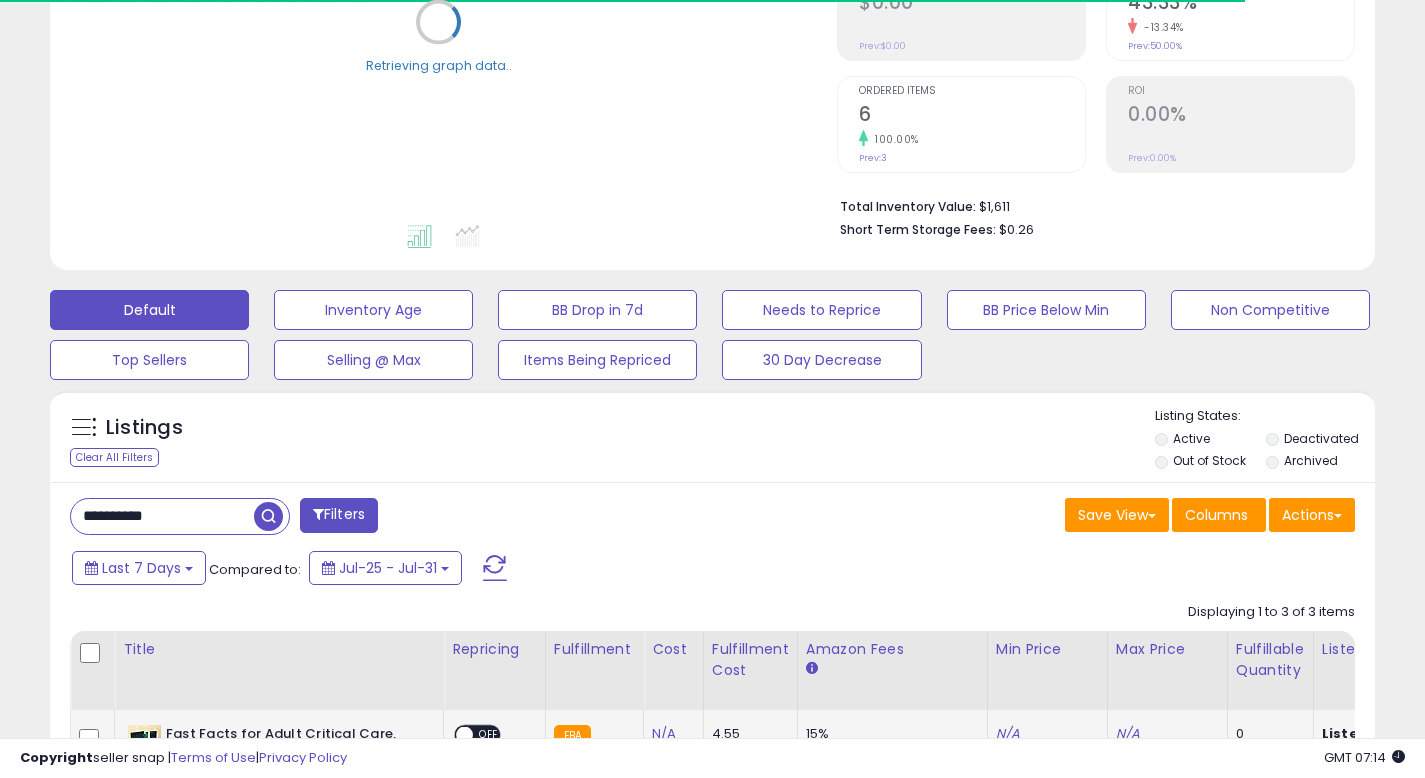 scroll, scrollTop: 505, scrollLeft: 0, axis: vertical 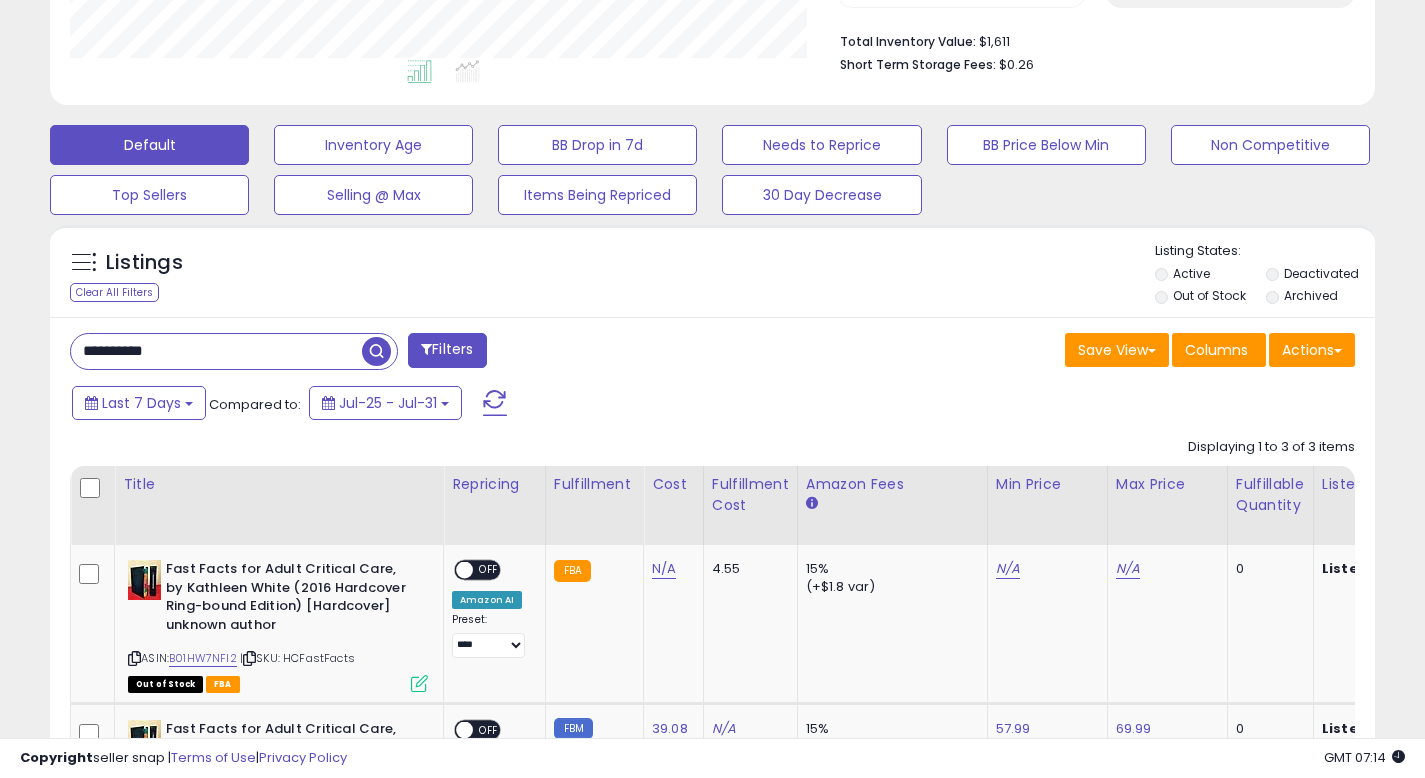 drag, startPoint x: 179, startPoint y: 354, endPoint x: 0, endPoint y: 359, distance: 179.06982 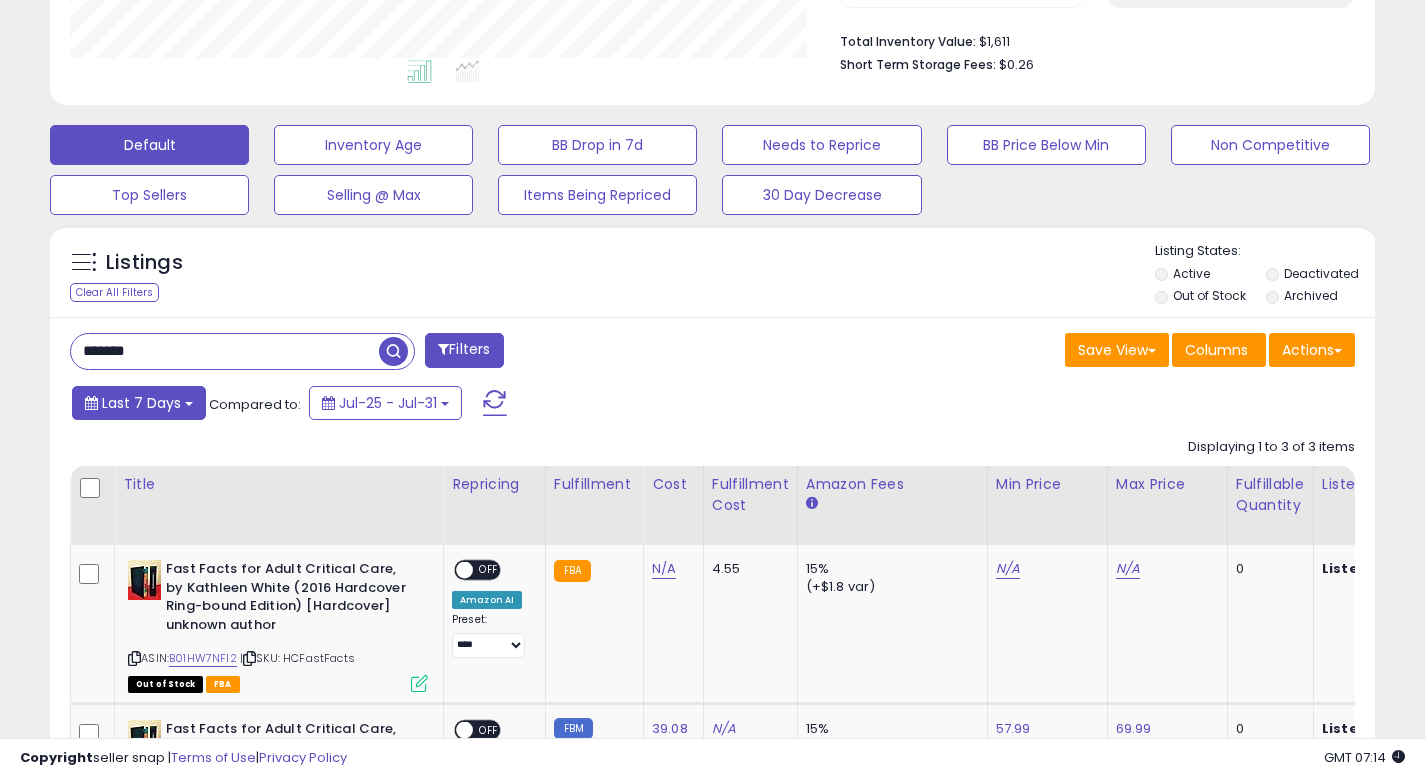 type on "**********" 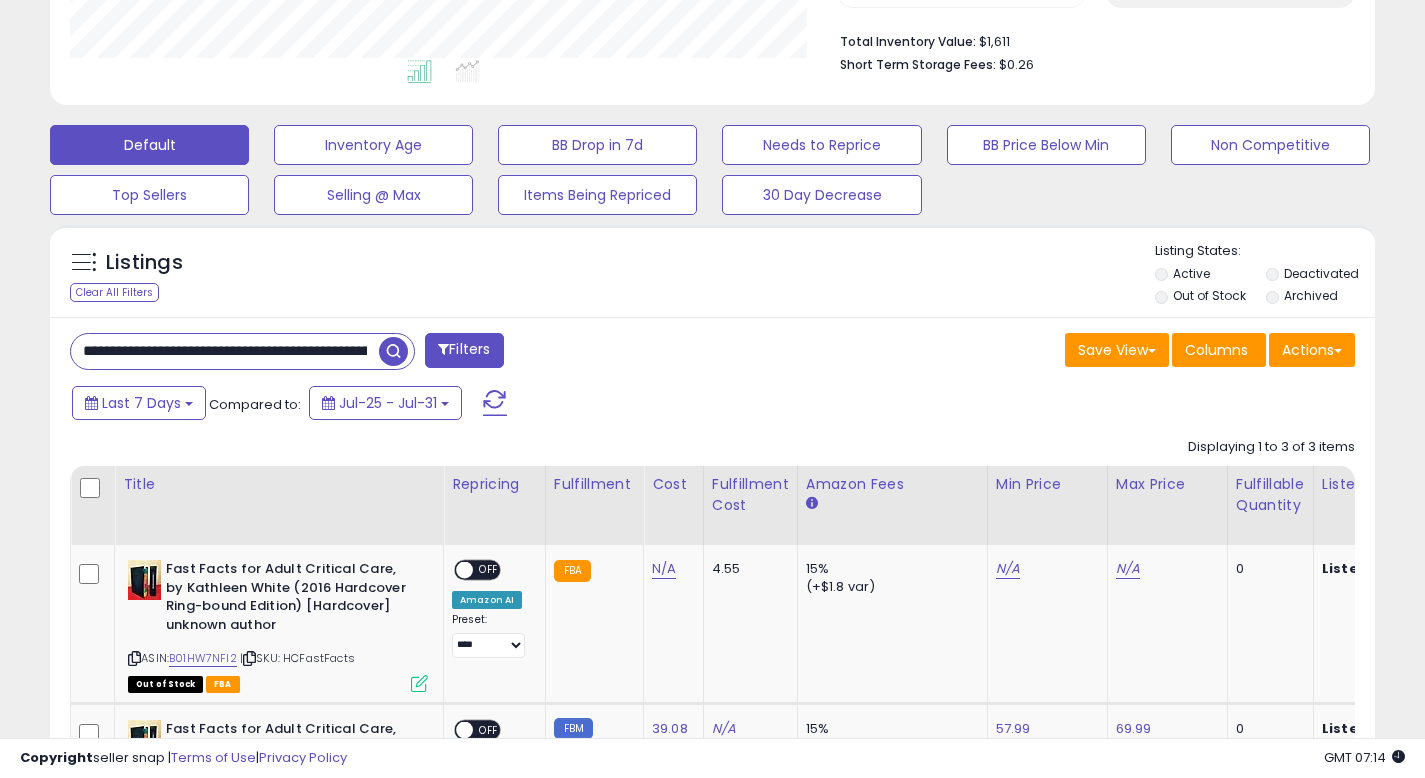 click at bounding box center (393, 351) 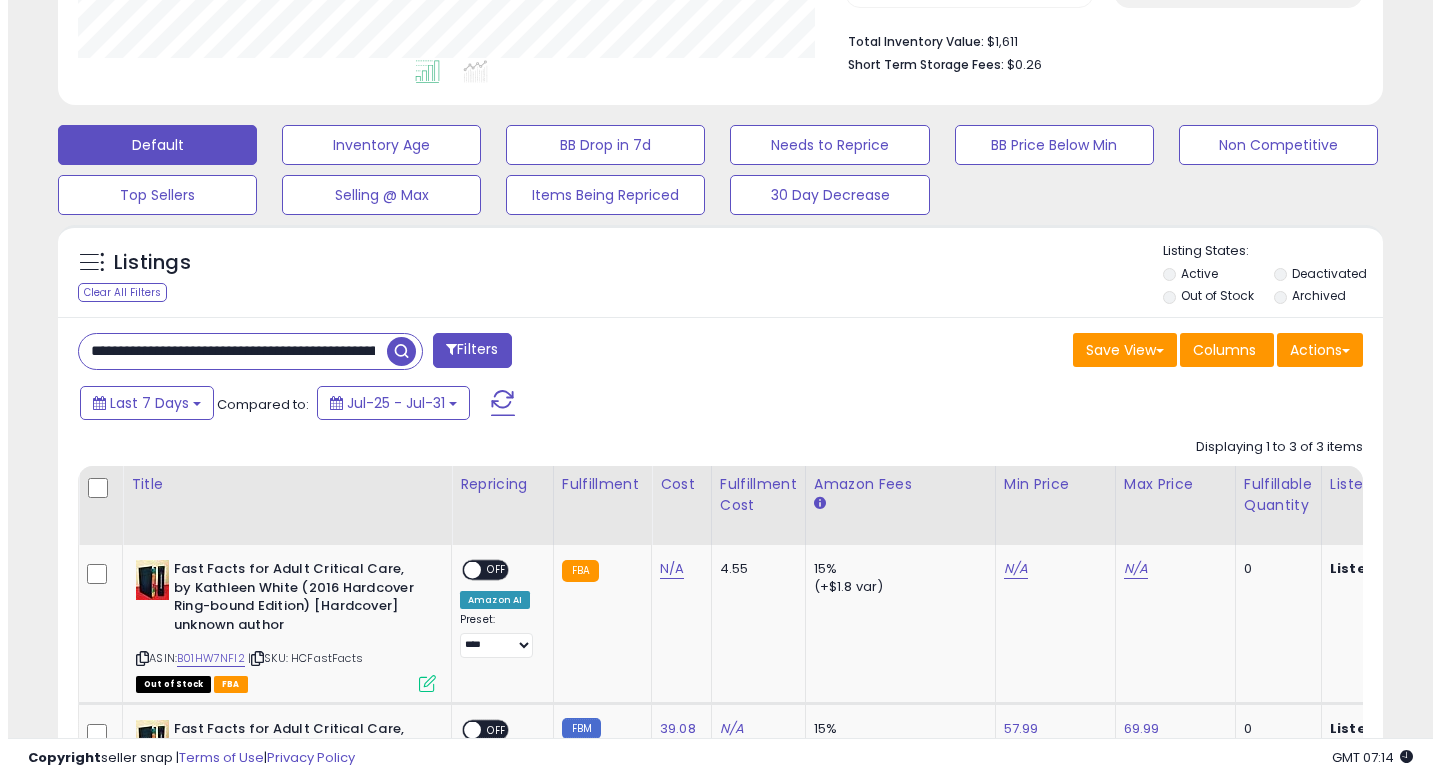 scroll, scrollTop: 442, scrollLeft: 0, axis: vertical 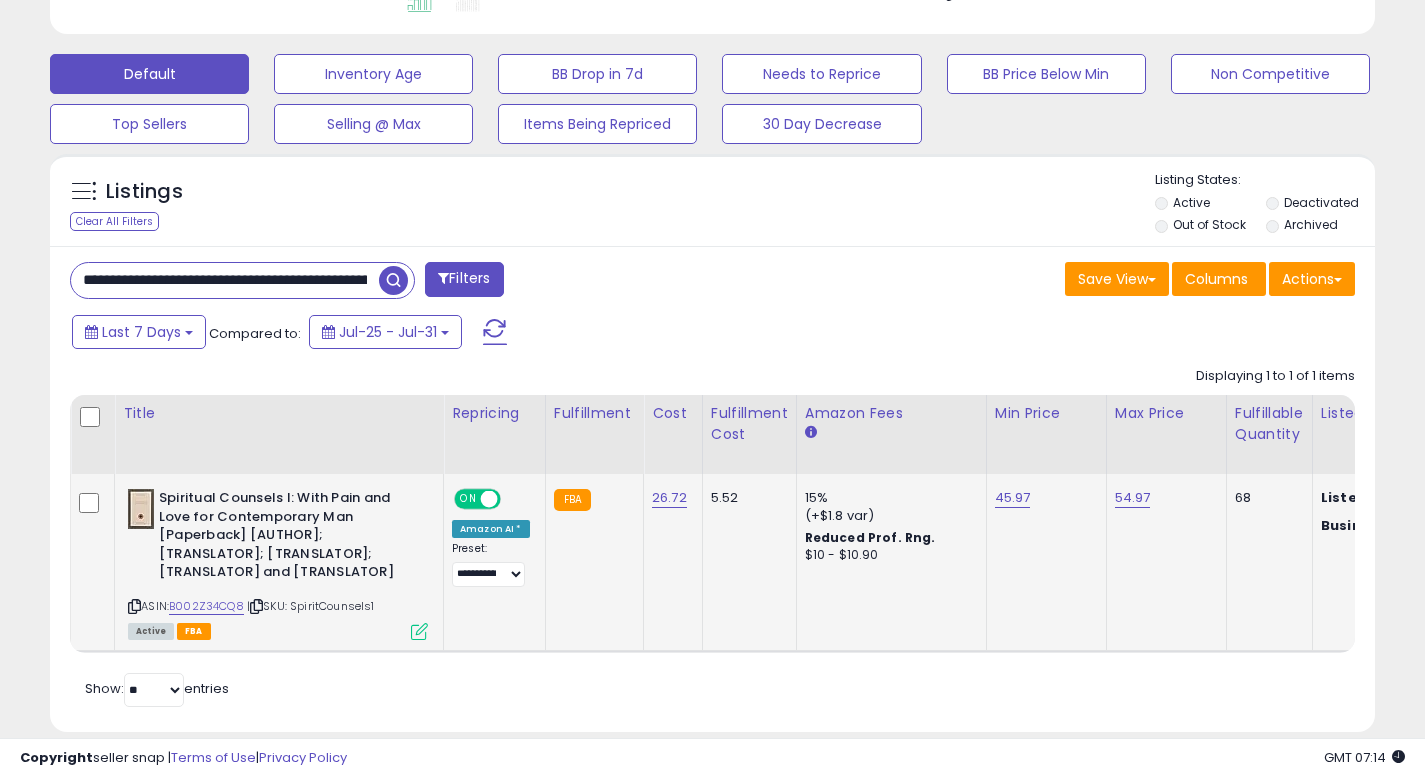 click at bounding box center (419, 631) 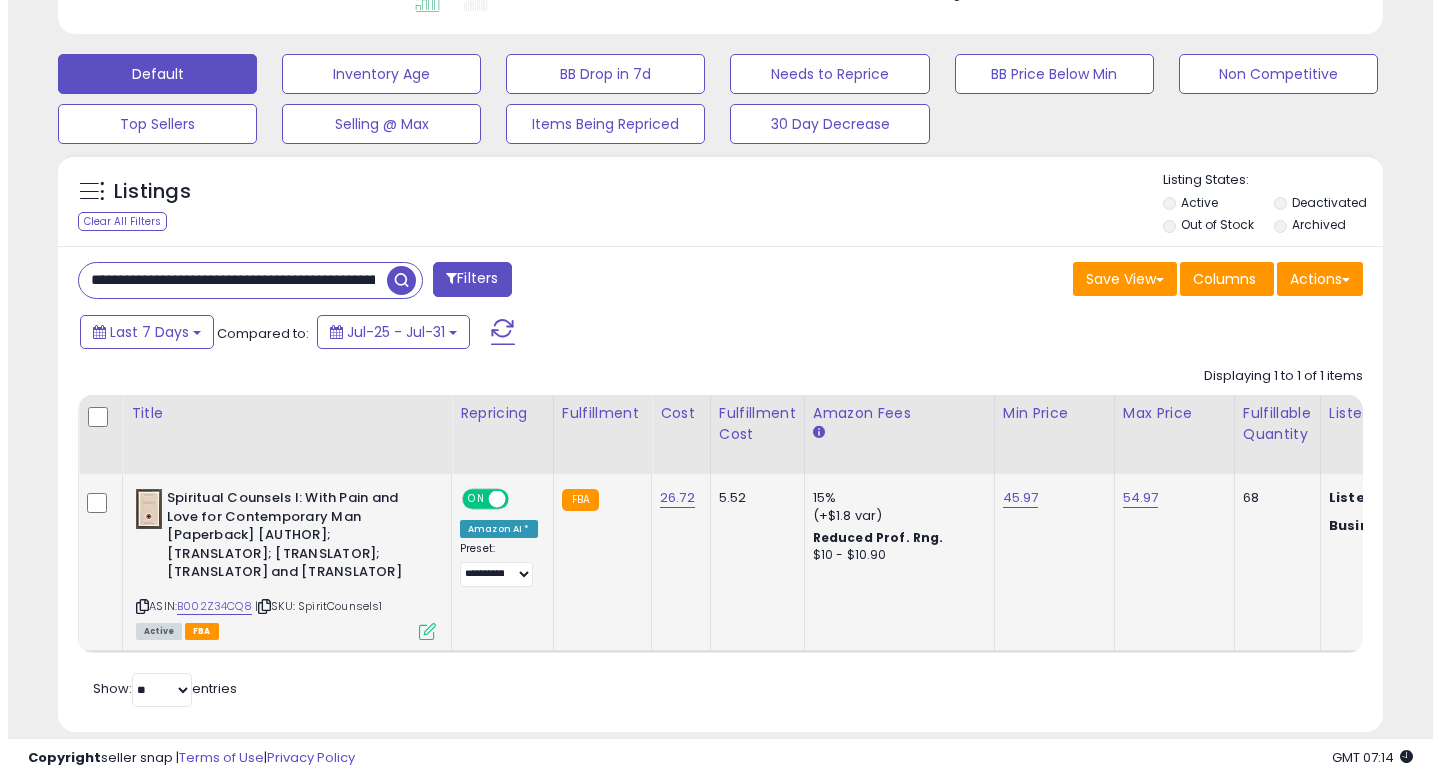 scroll, scrollTop: 999590, scrollLeft: 999224, axis: both 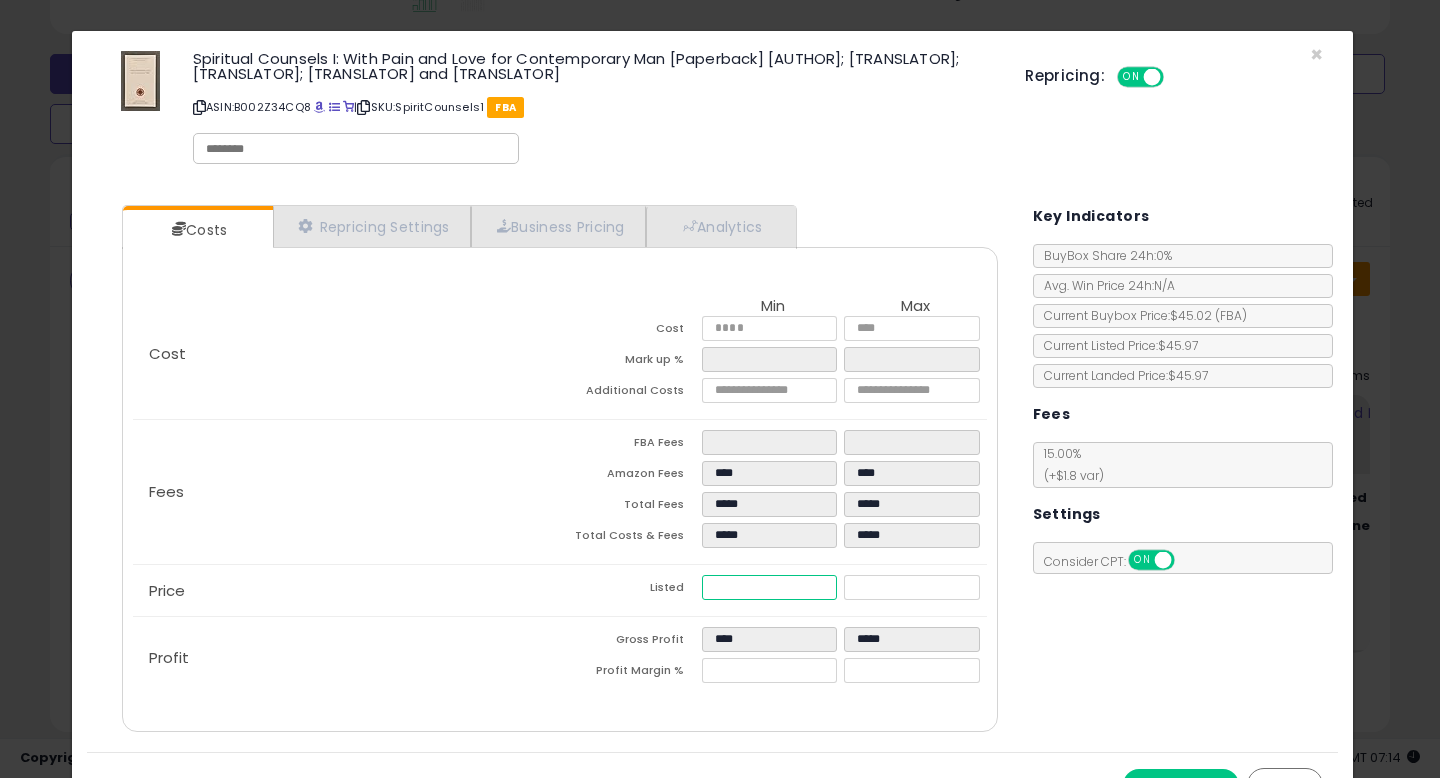 drag, startPoint x: 766, startPoint y: 590, endPoint x: 639, endPoint y: 590, distance: 127 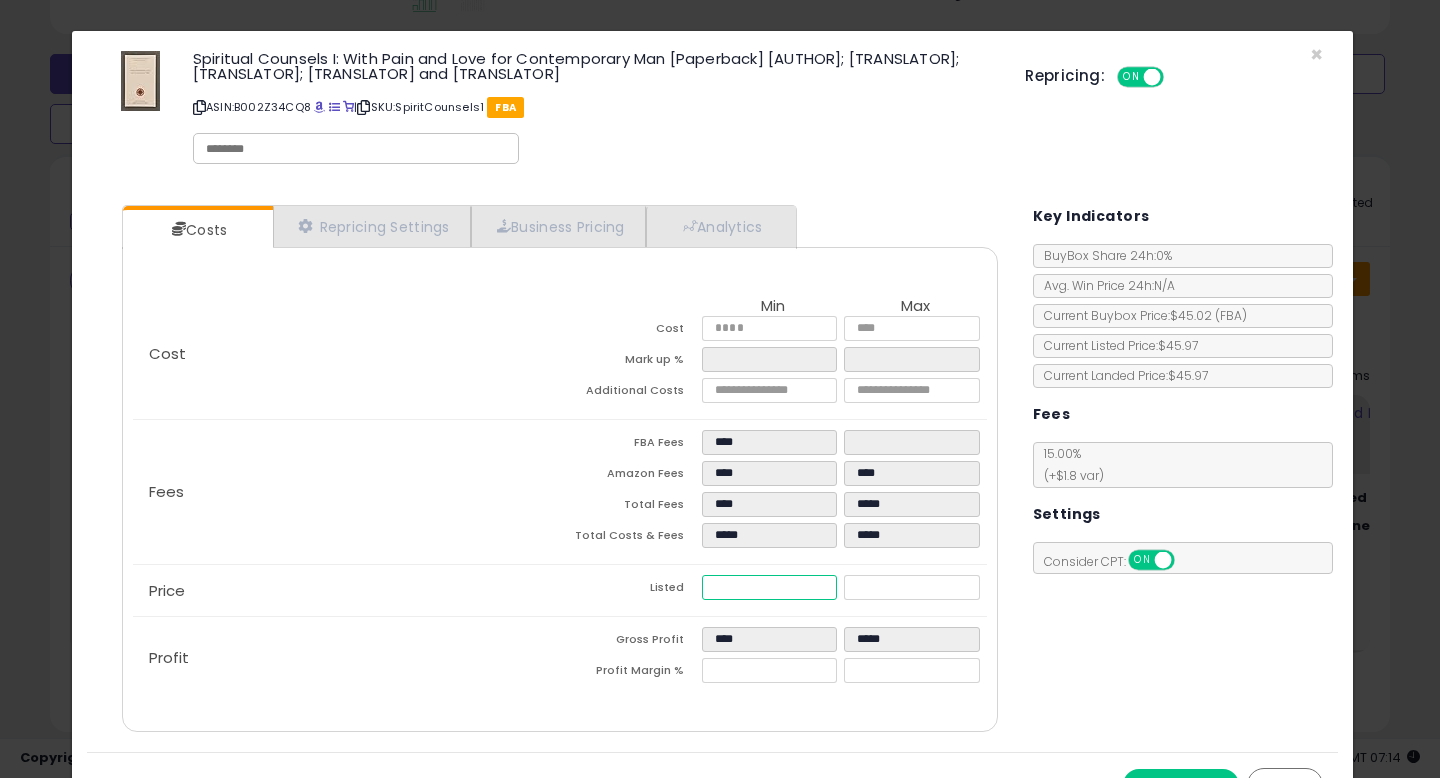 type on "****" 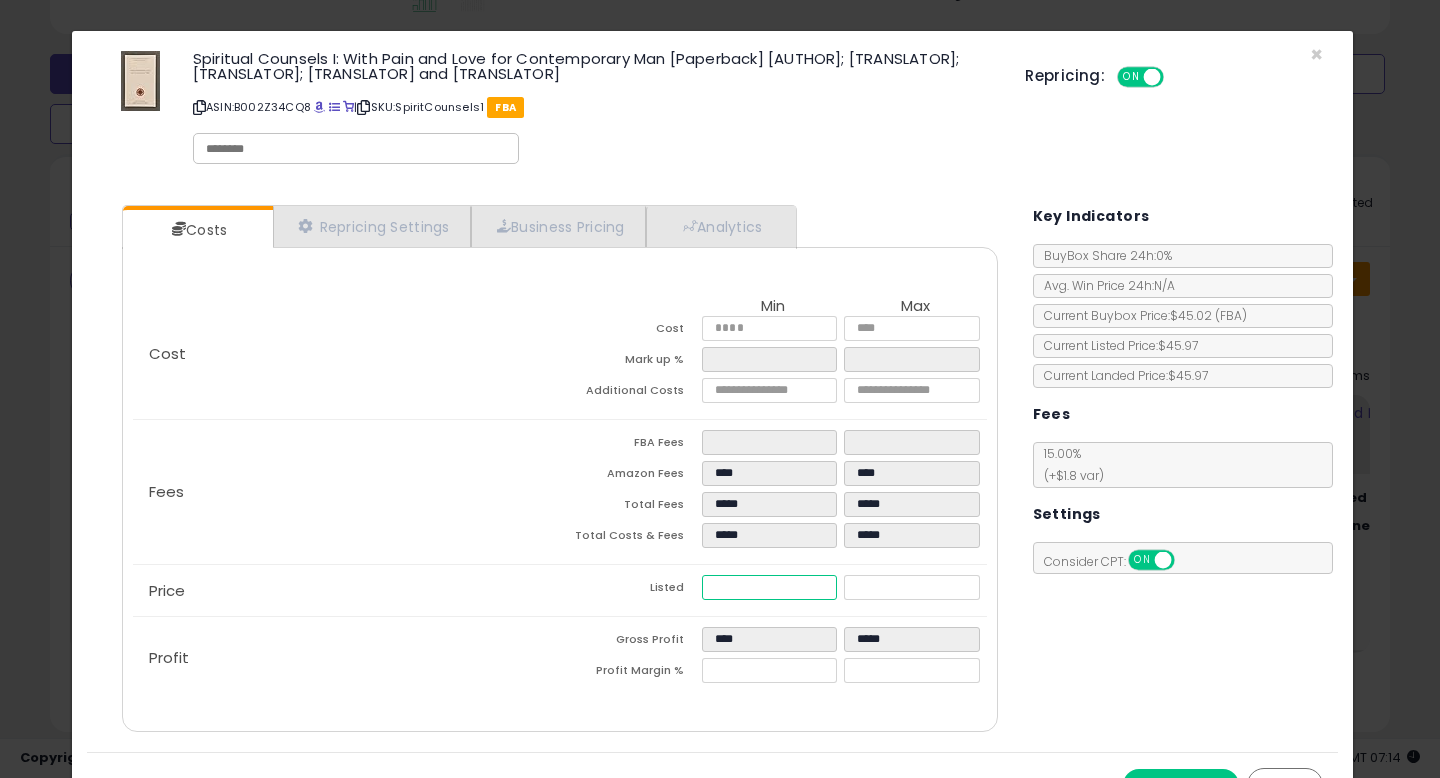 type on "****" 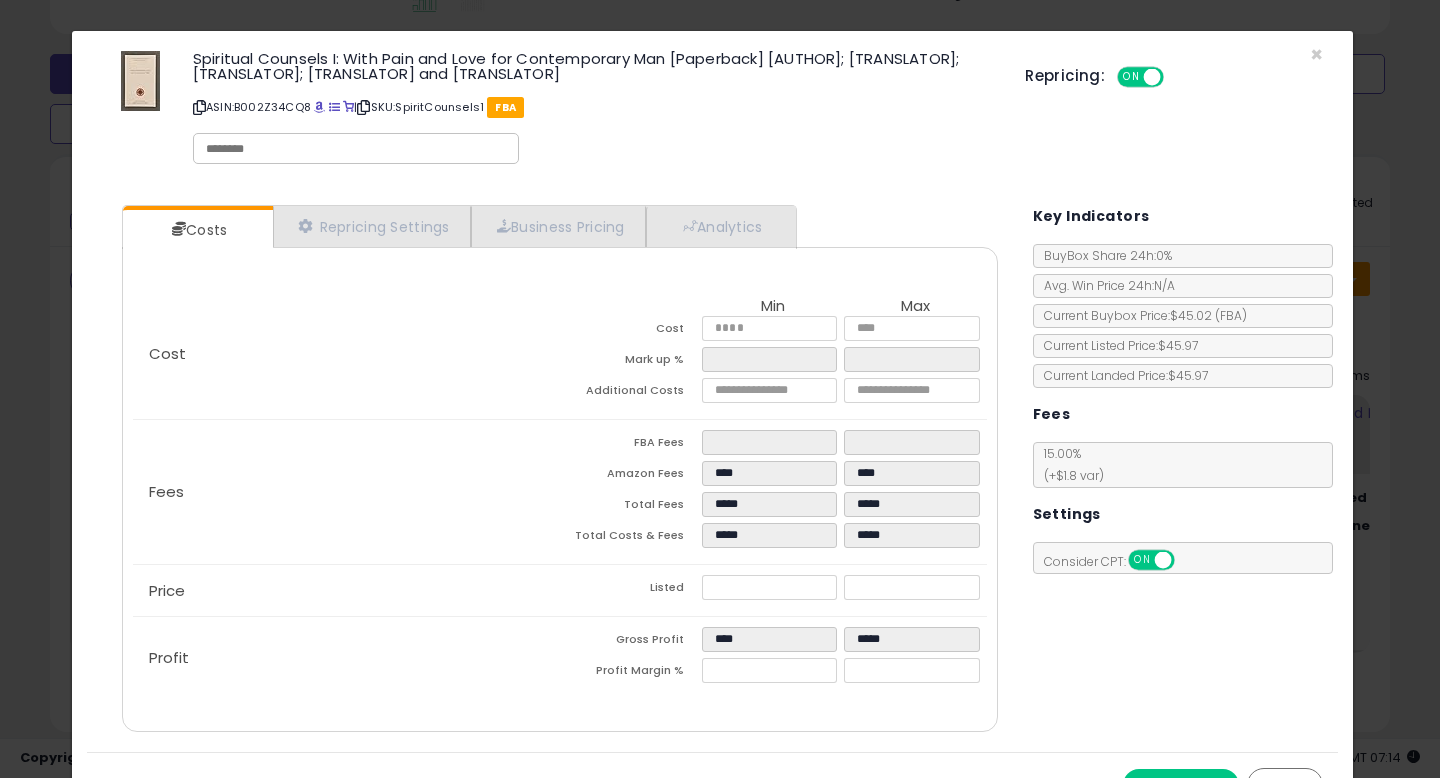 type on "****" 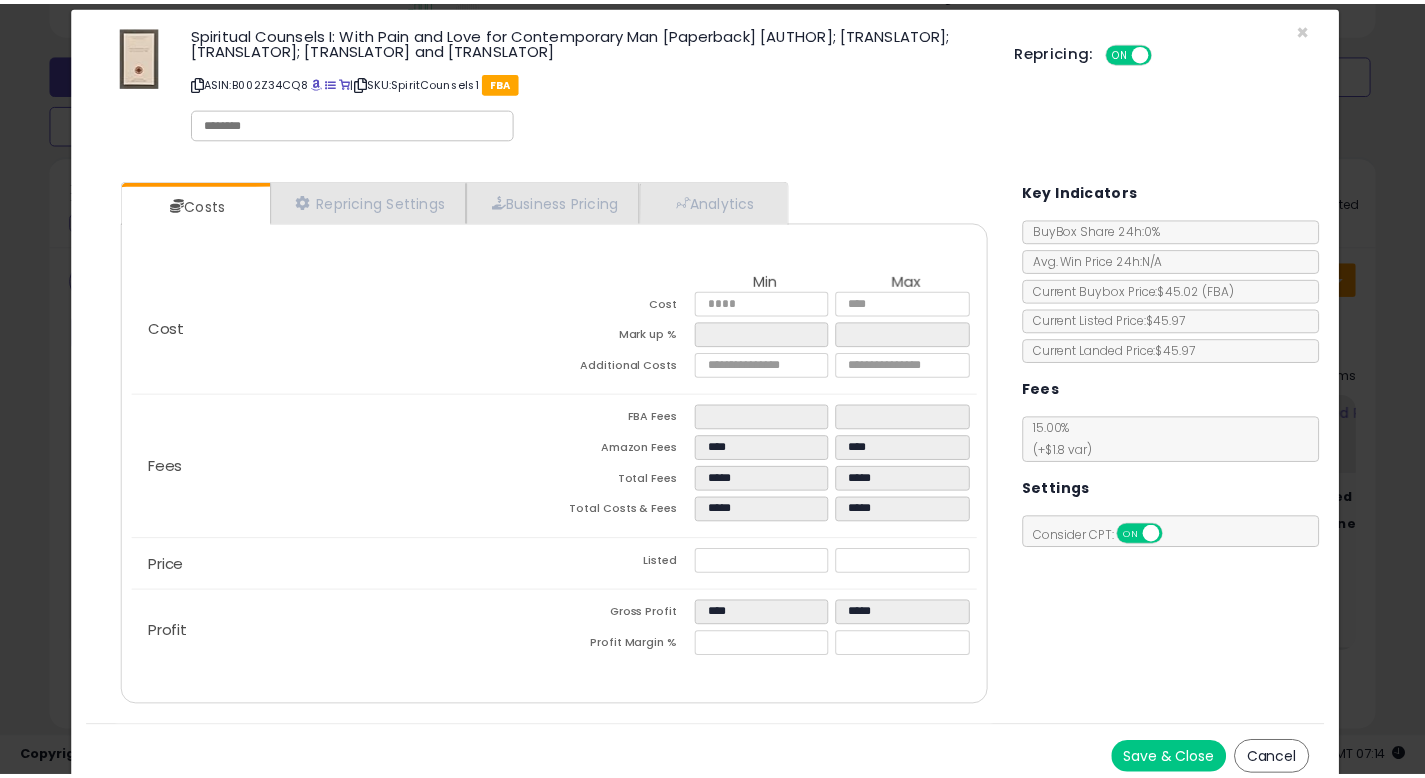 scroll, scrollTop: 38, scrollLeft: 0, axis: vertical 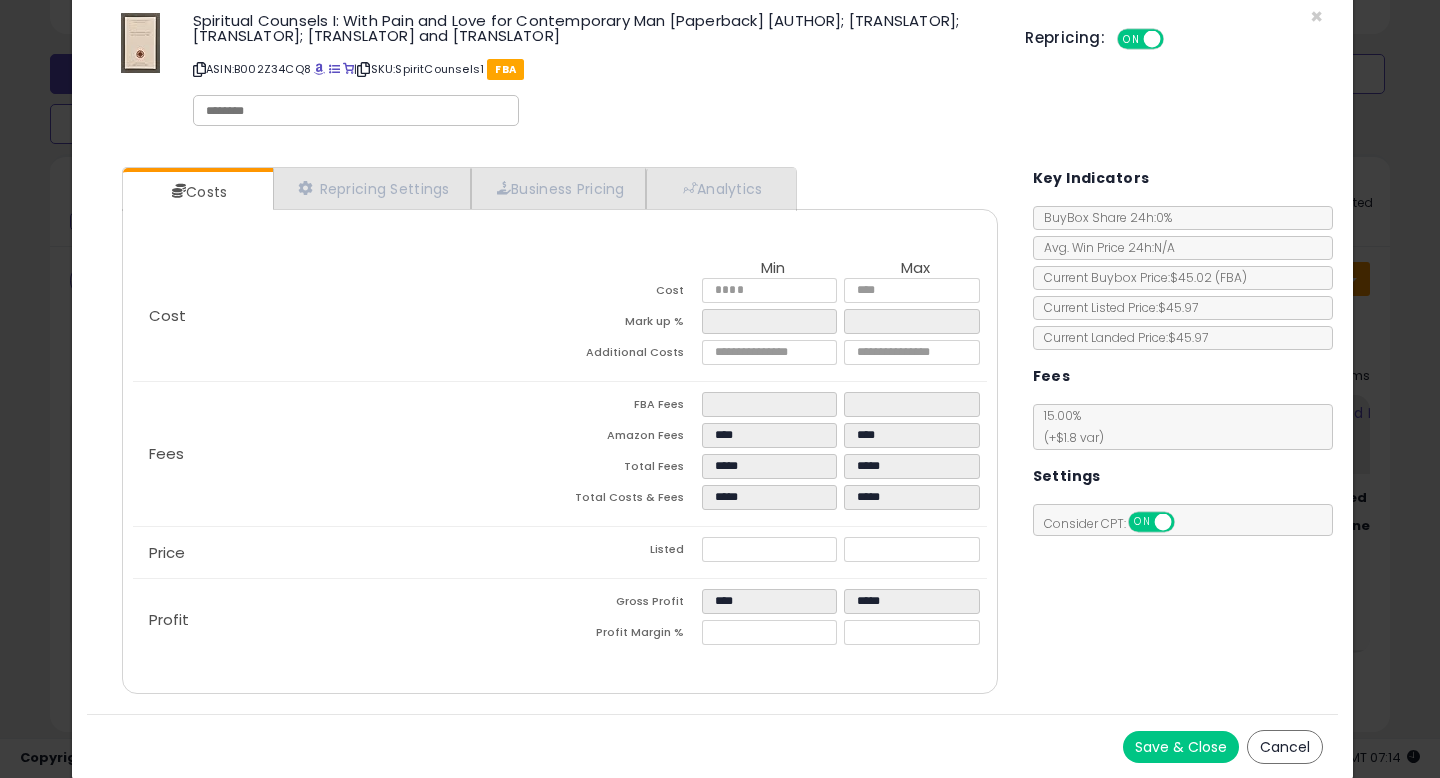 click on "Cancel" at bounding box center (1285, 747) 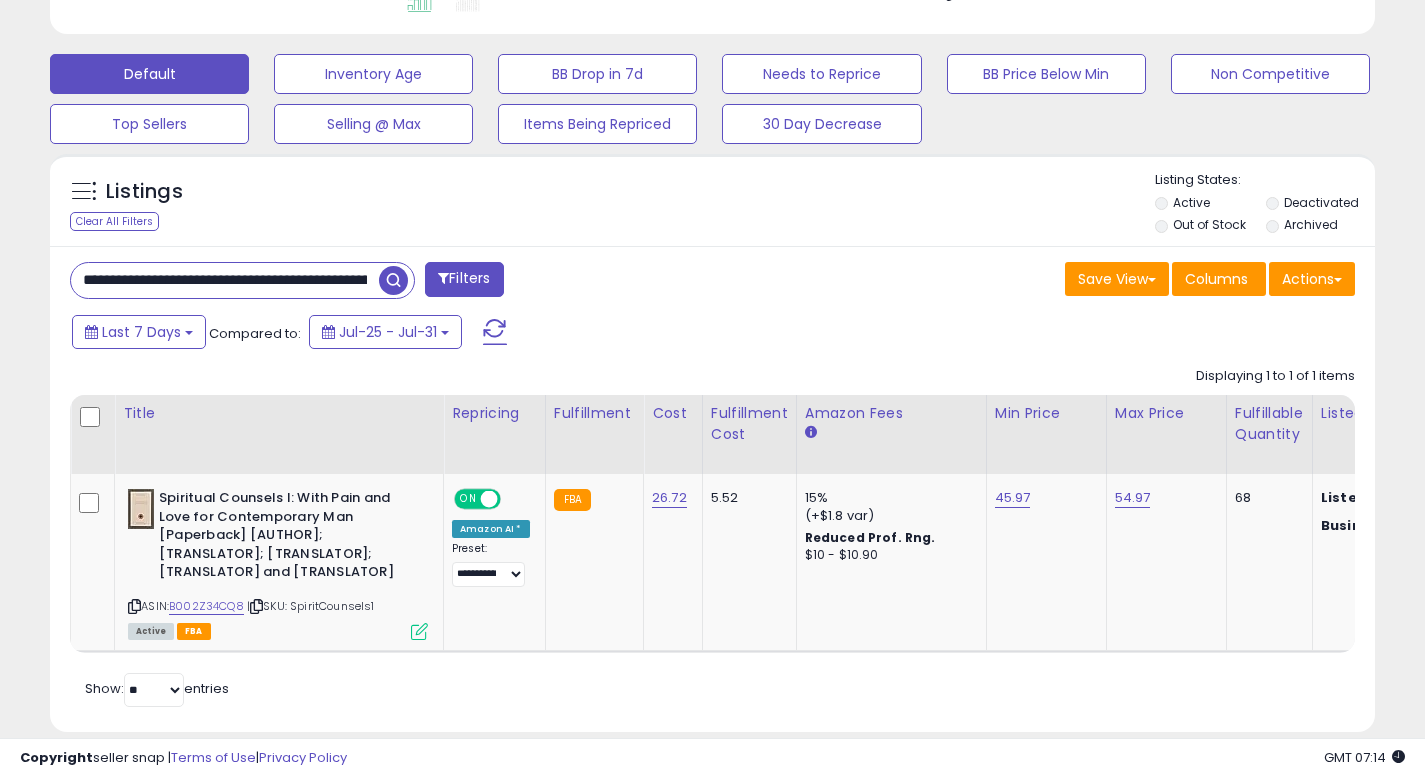 scroll, scrollTop: 410, scrollLeft: 767, axis: both 